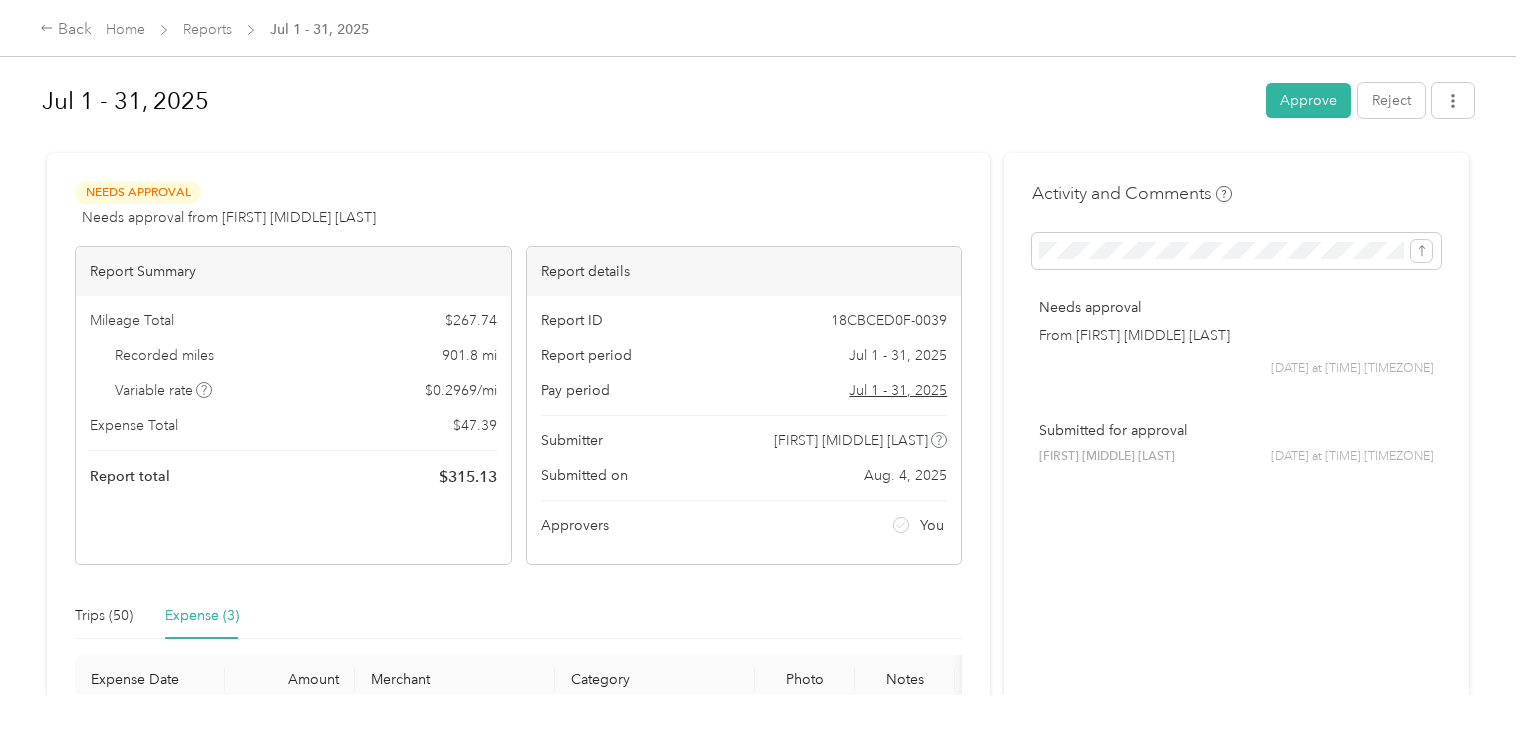 scroll, scrollTop: 0, scrollLeft: 0, axis: both 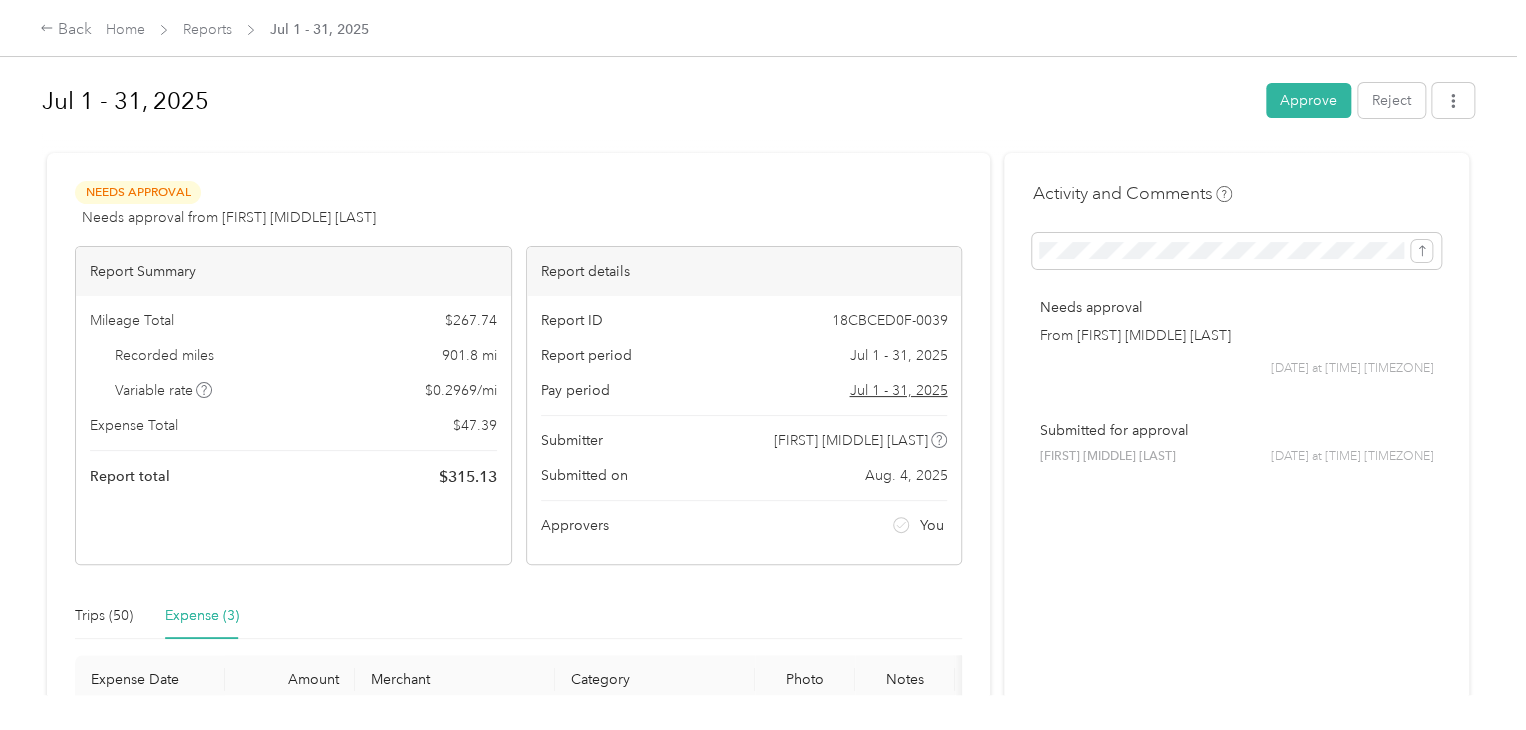 click on "Needs Approval Needs approval from [FIRST] [MIDDLE] [LAST] View  activity & comments Report Summary Mileage Total $ 267.74 Recorded miles 901.8   mi Variable rate   $ 0.2969 / mi Expense Total $ 47.39 Report total $ 315.13 Report details Report ID 18CBCED0F-0039 Report period Jul 1 - 31, 2025 Pay period Jul 1 - 31, 2025 Submitter [FIRST] [MIDDLE] [LAST] Submitted on Aug. 4, 2025 Approvers You Trips (50) Expense (3) Expense Date Amount Merchant Category Photo Notes Tags               7-3-2025 $25.00 Pci Municpal Services - 7-3-2025 $10.00 PCI municipal Services - 7-3-2025 $12.39 Pilot Travel Center - Showing  3  total expenses" at bounding box center [518, 543] 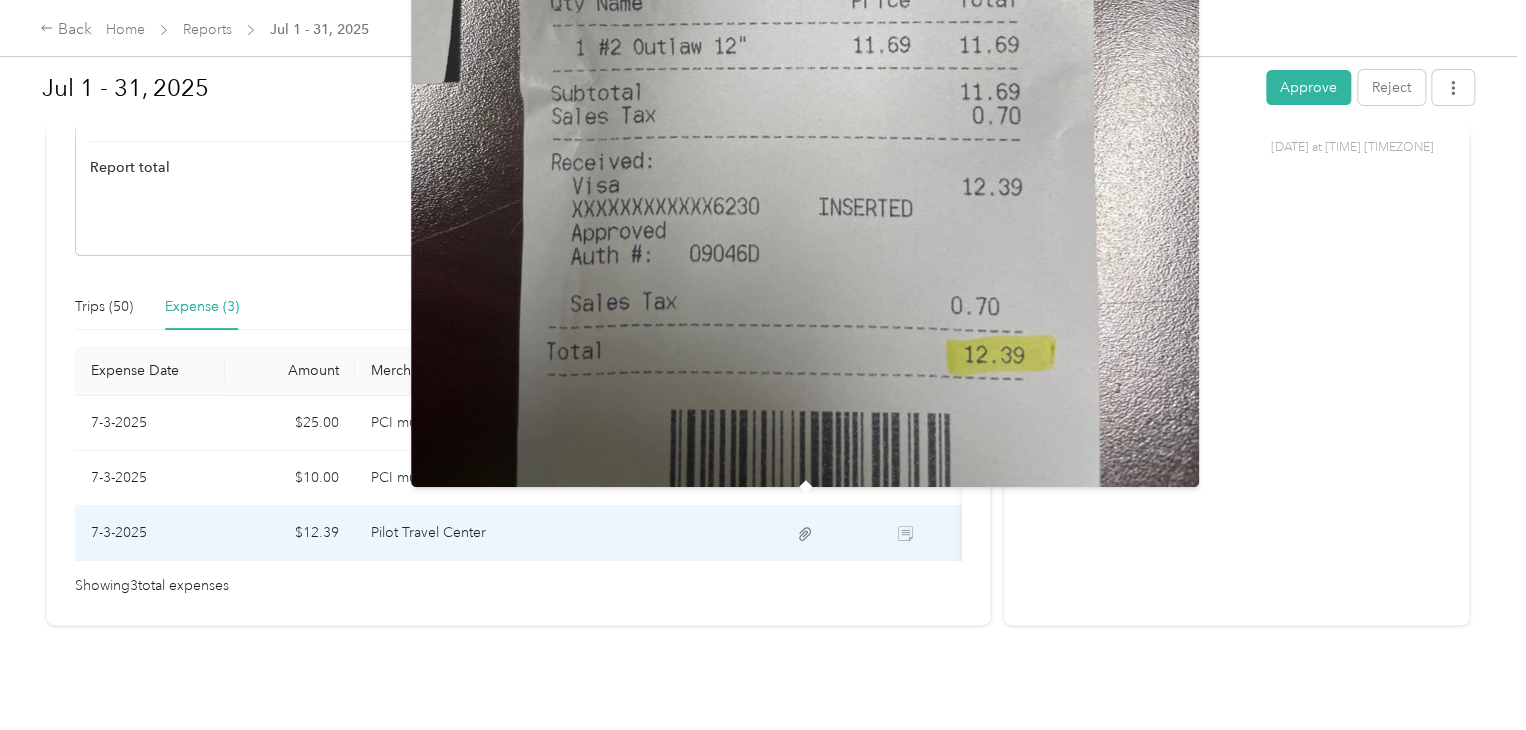 click 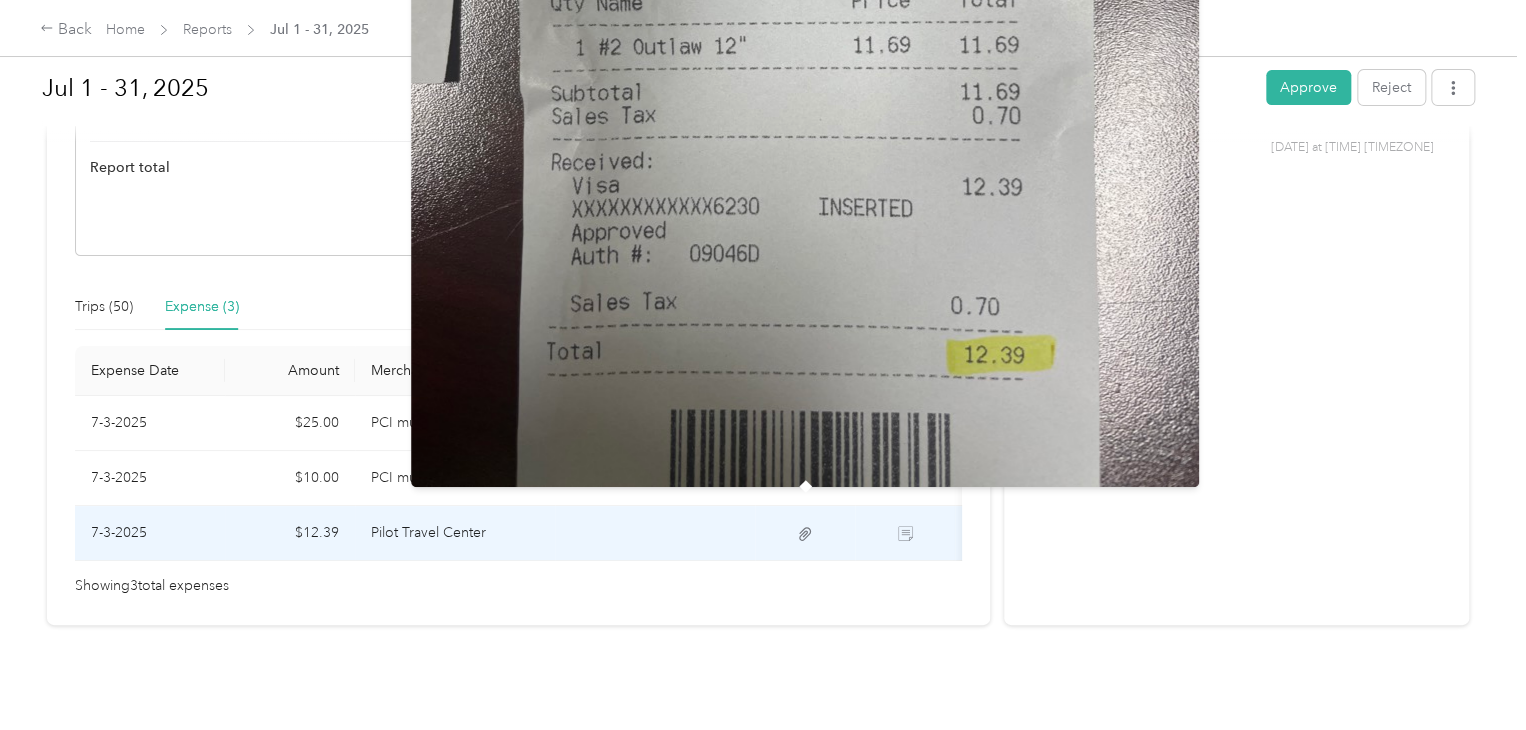 click at bounding box center (805, -38) 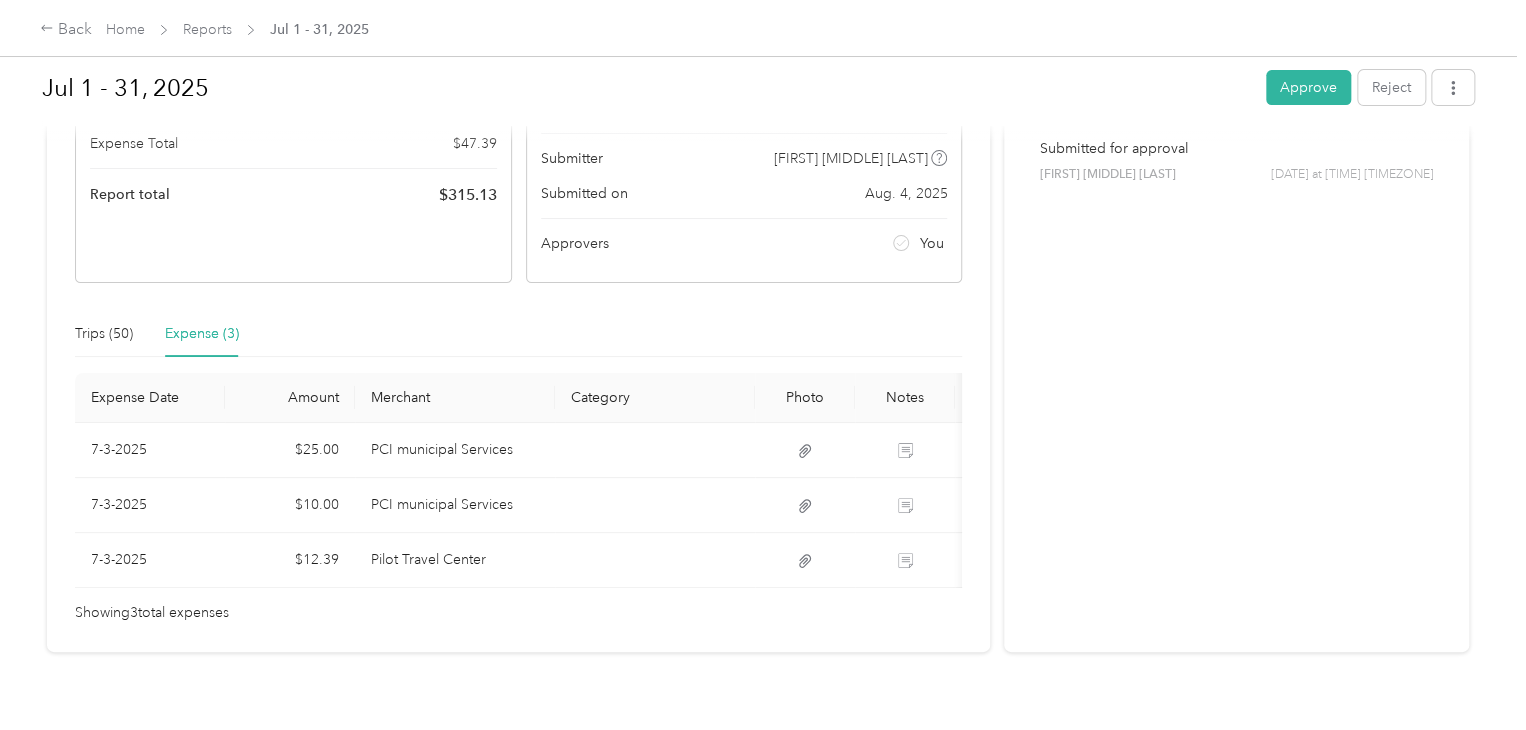 drag, startPoint x: 1484, startPoint y: 366, endPoint x: 1480, endPoint y: 355, distance: 11.7046995 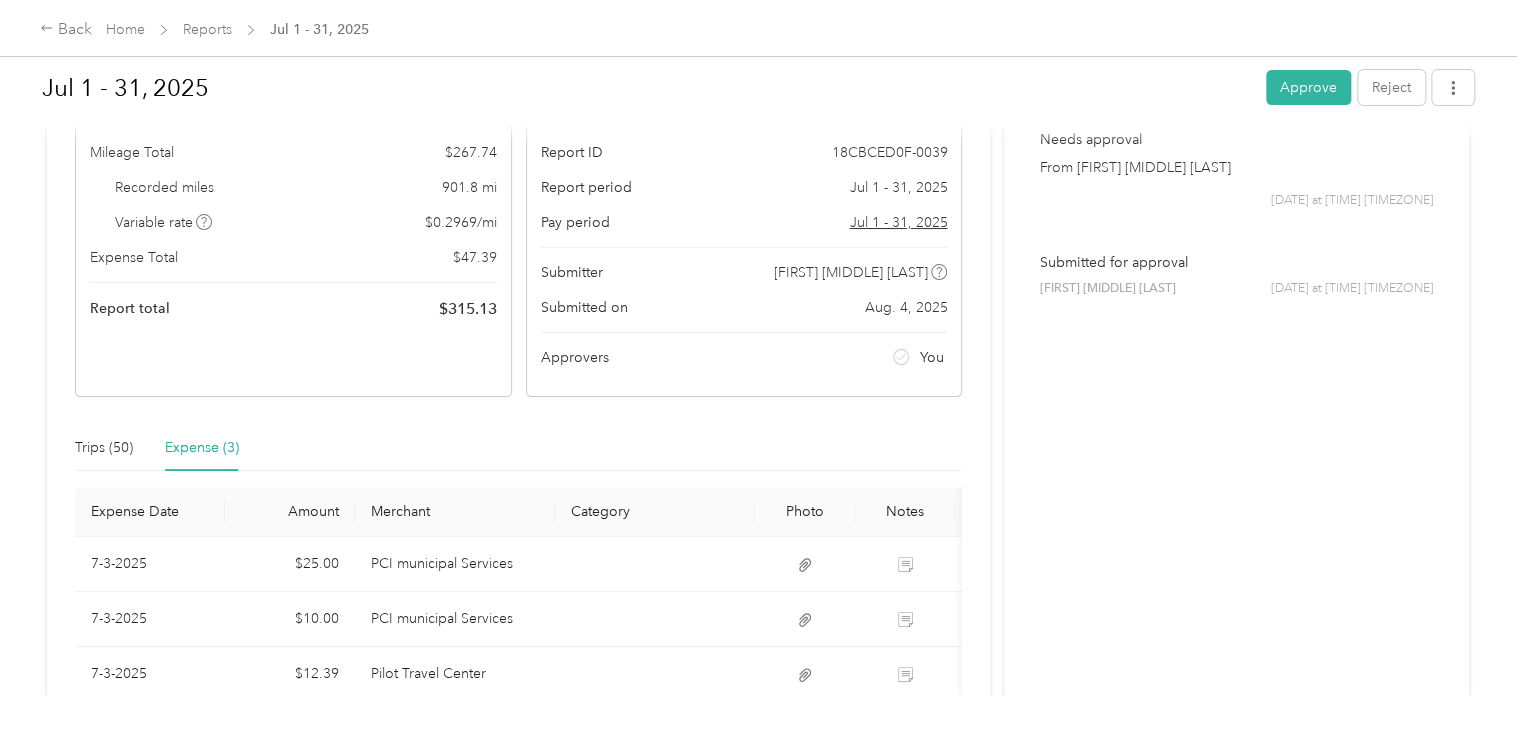 scroll, scrollTop: 200, scrollLeft: 0, axis: vertical 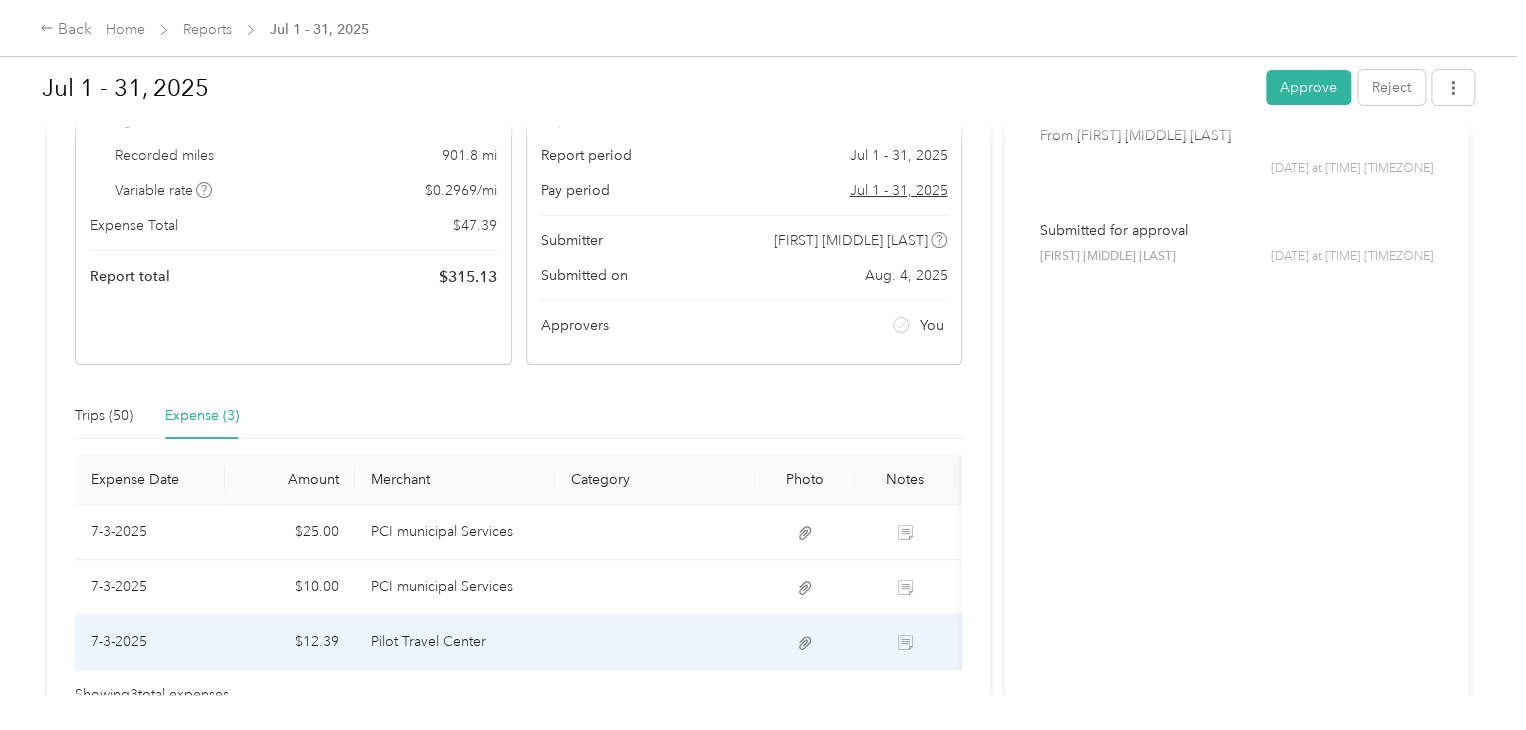 click 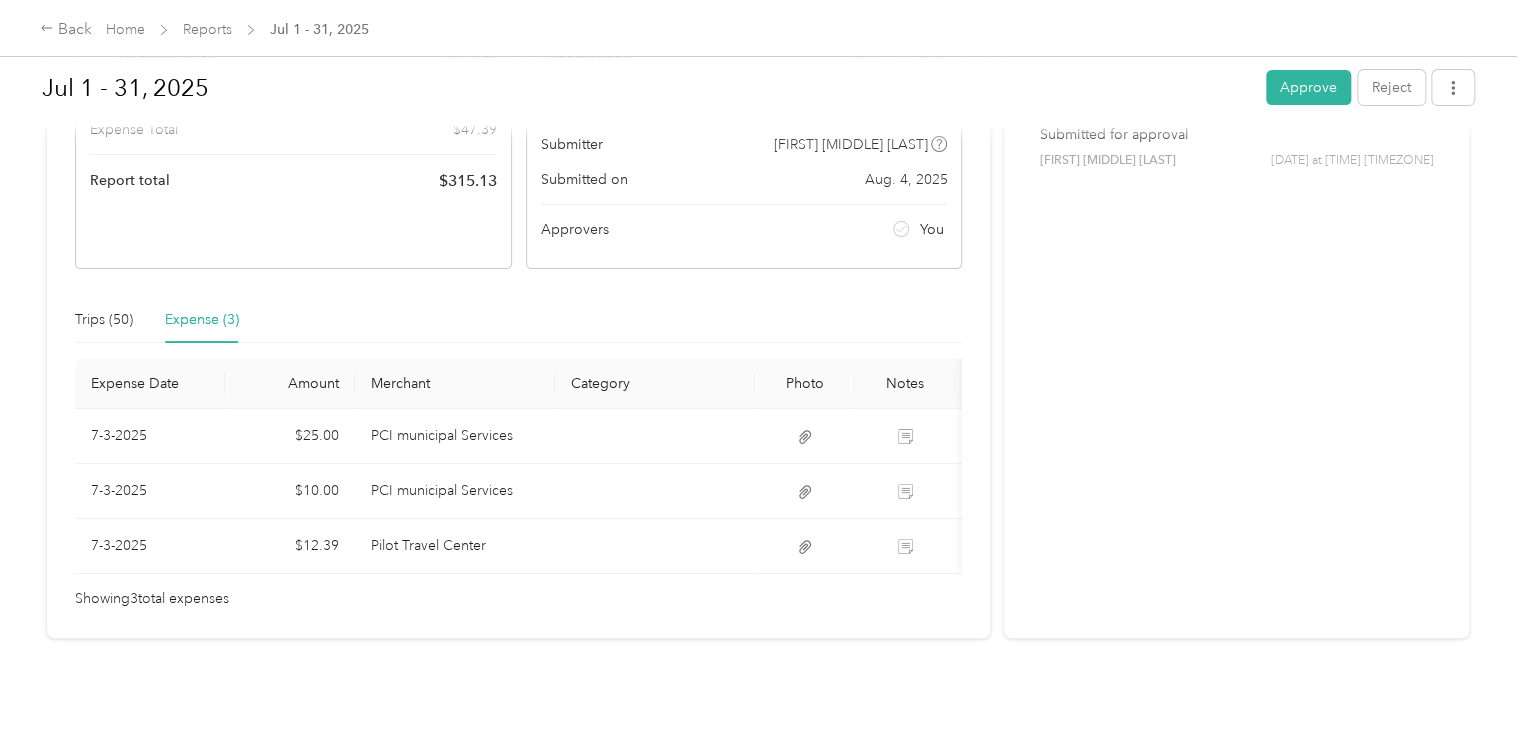 scroll, scrollTop: 300, scrollLeft: 0, axis: vertical 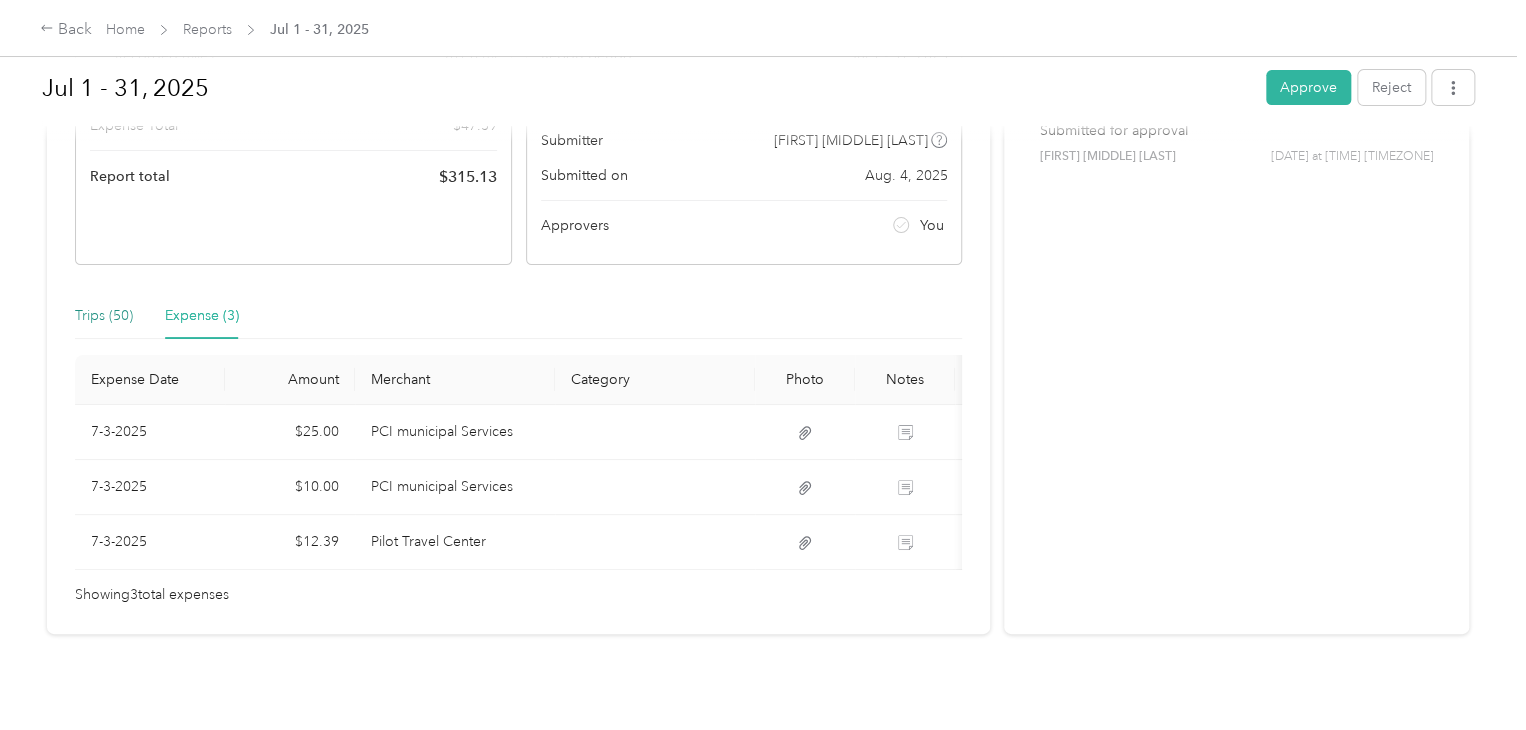 click on "Trips (50)" at bounding box center (104, 316) 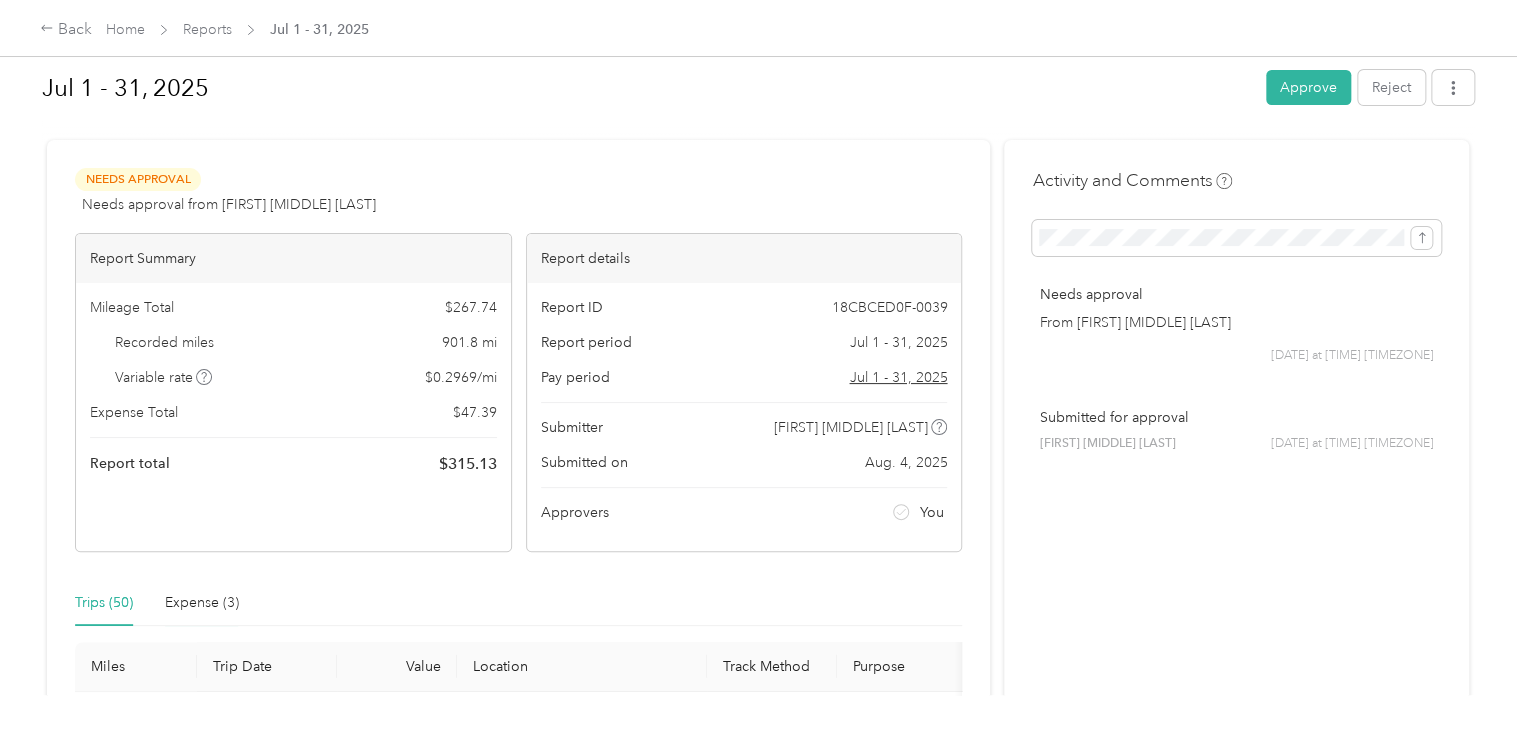 scroll, scrollTop: 0, scrollLeft: 0, axis: both 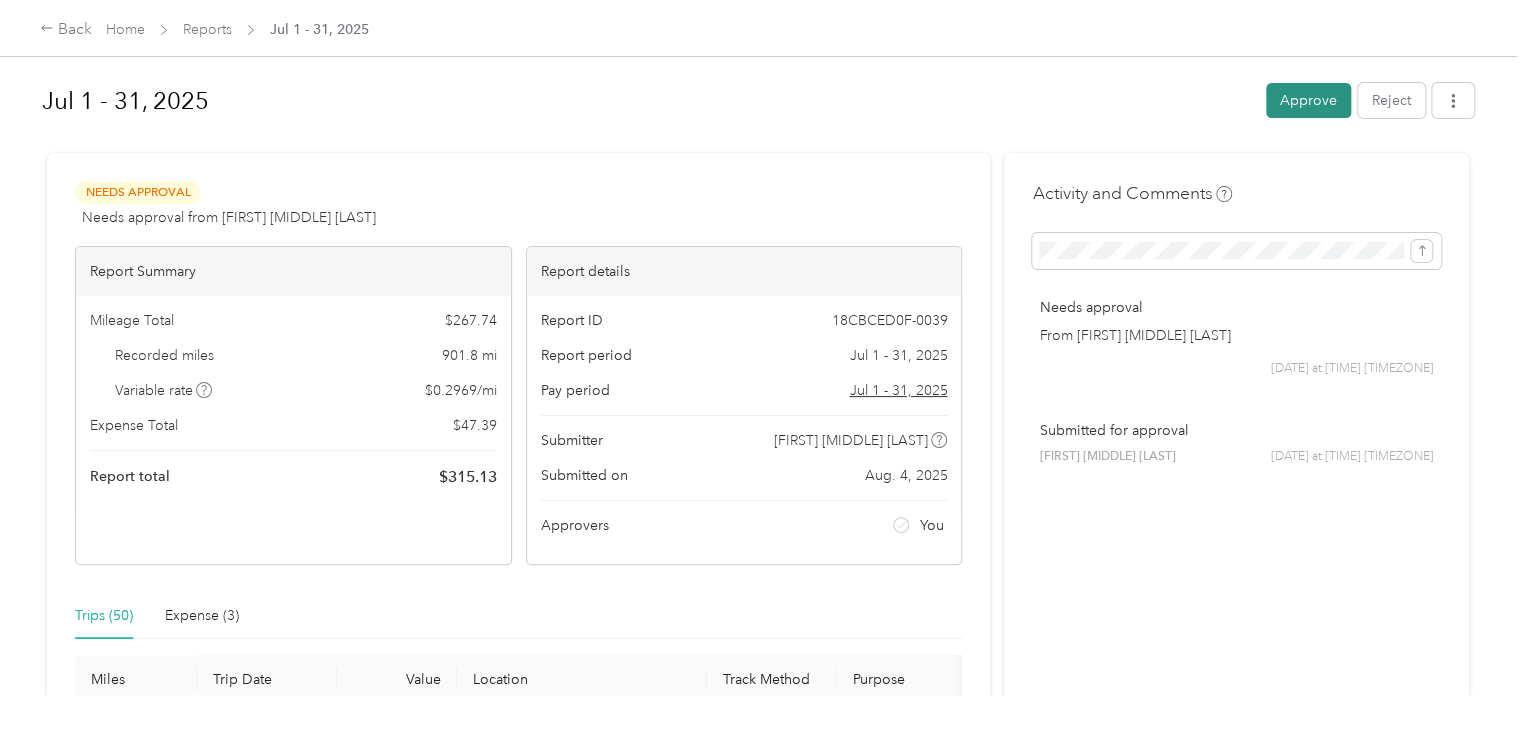 click on "Approve" at bounding box center [1308, 100] 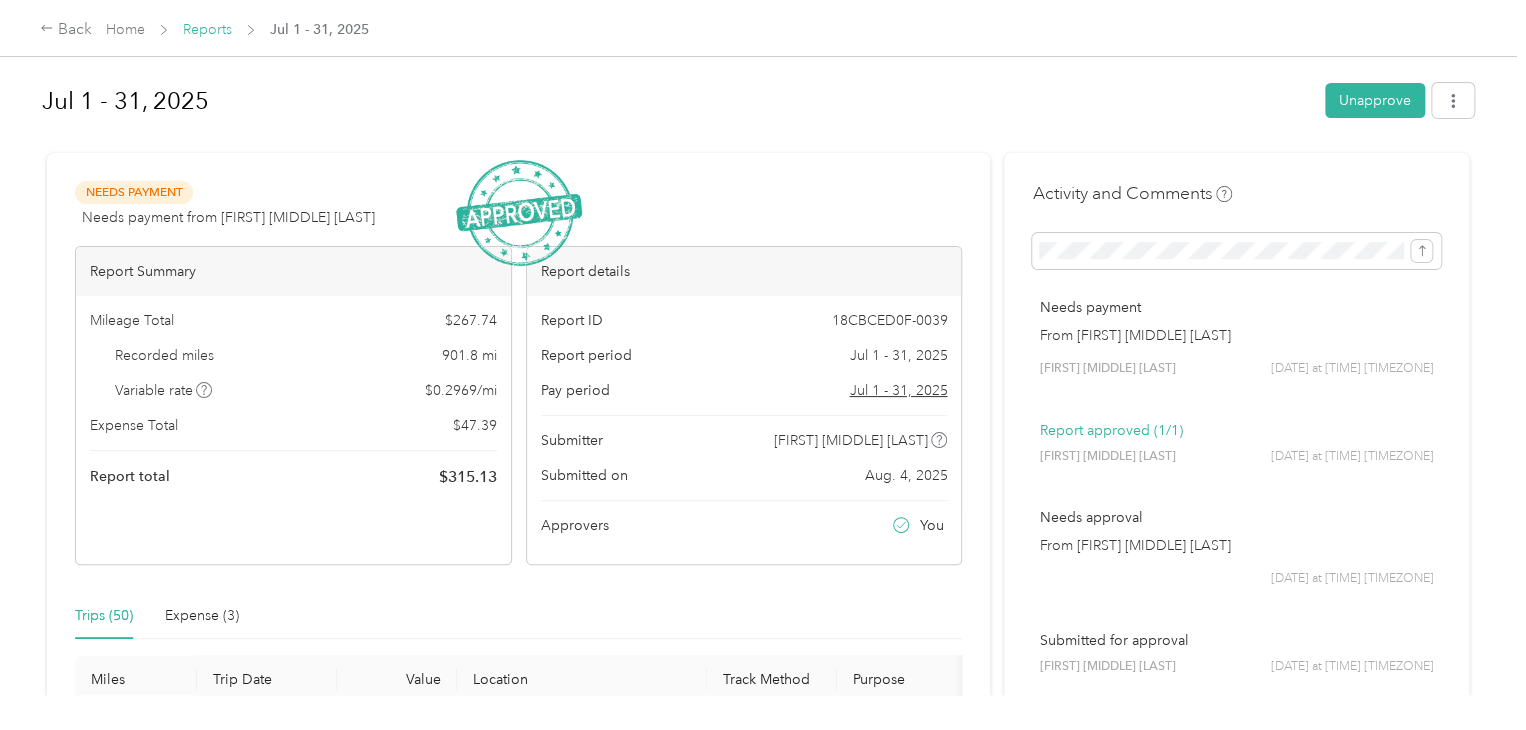 click on "Reports" at bounding box center (207, 29) 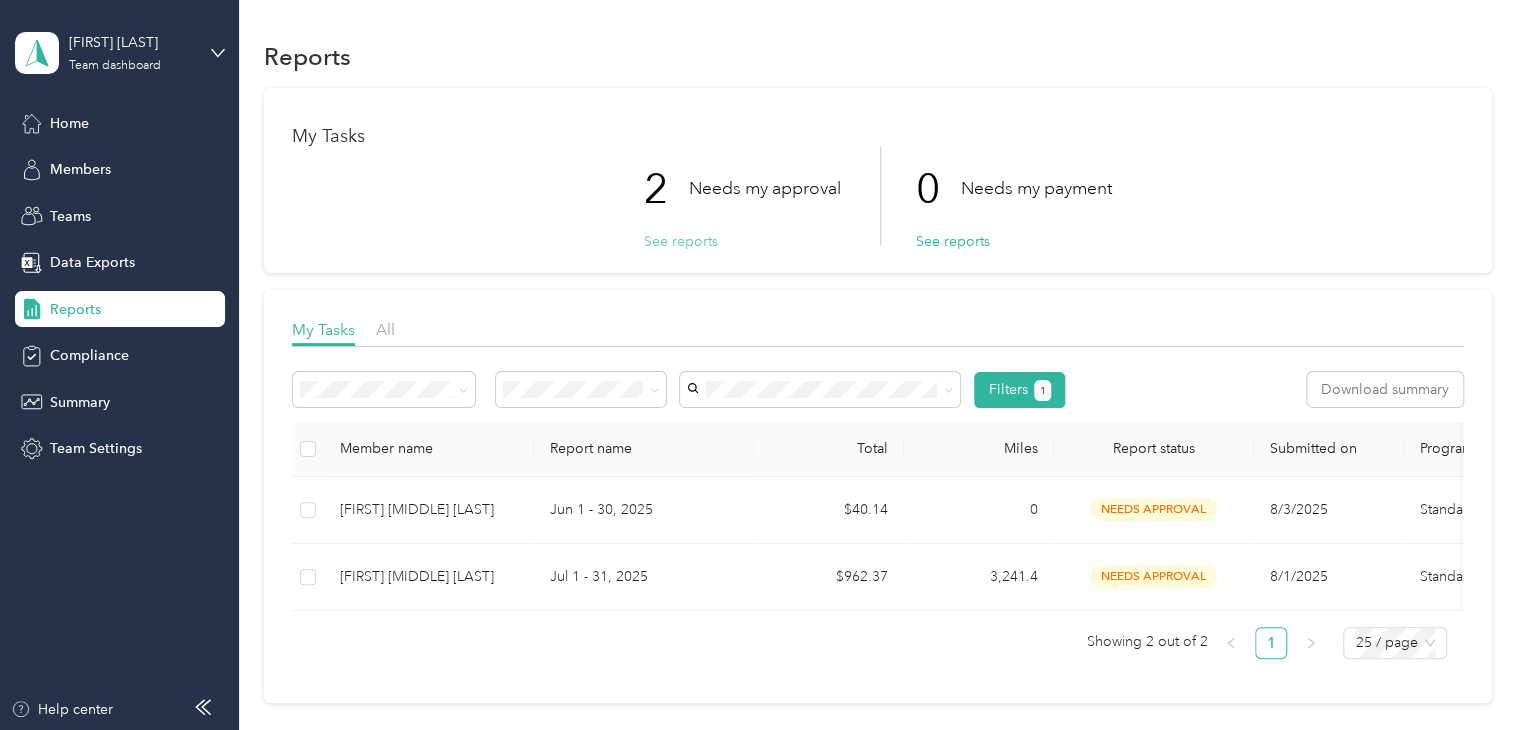 click on "See reports" at bounding box center (681, 241) 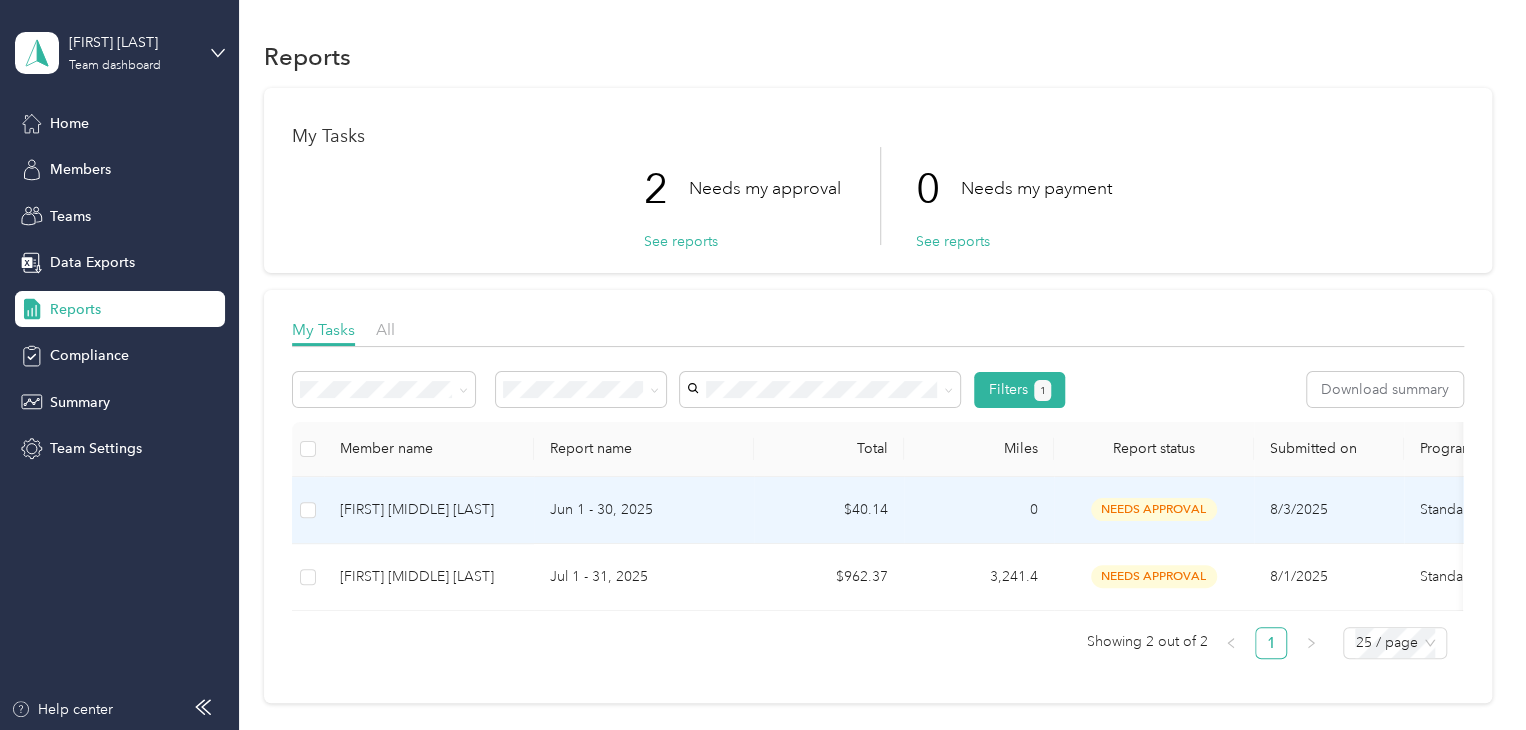 click on "[FIRST] [MIDDLE] [LAST]" at bounding box center (429, 510) 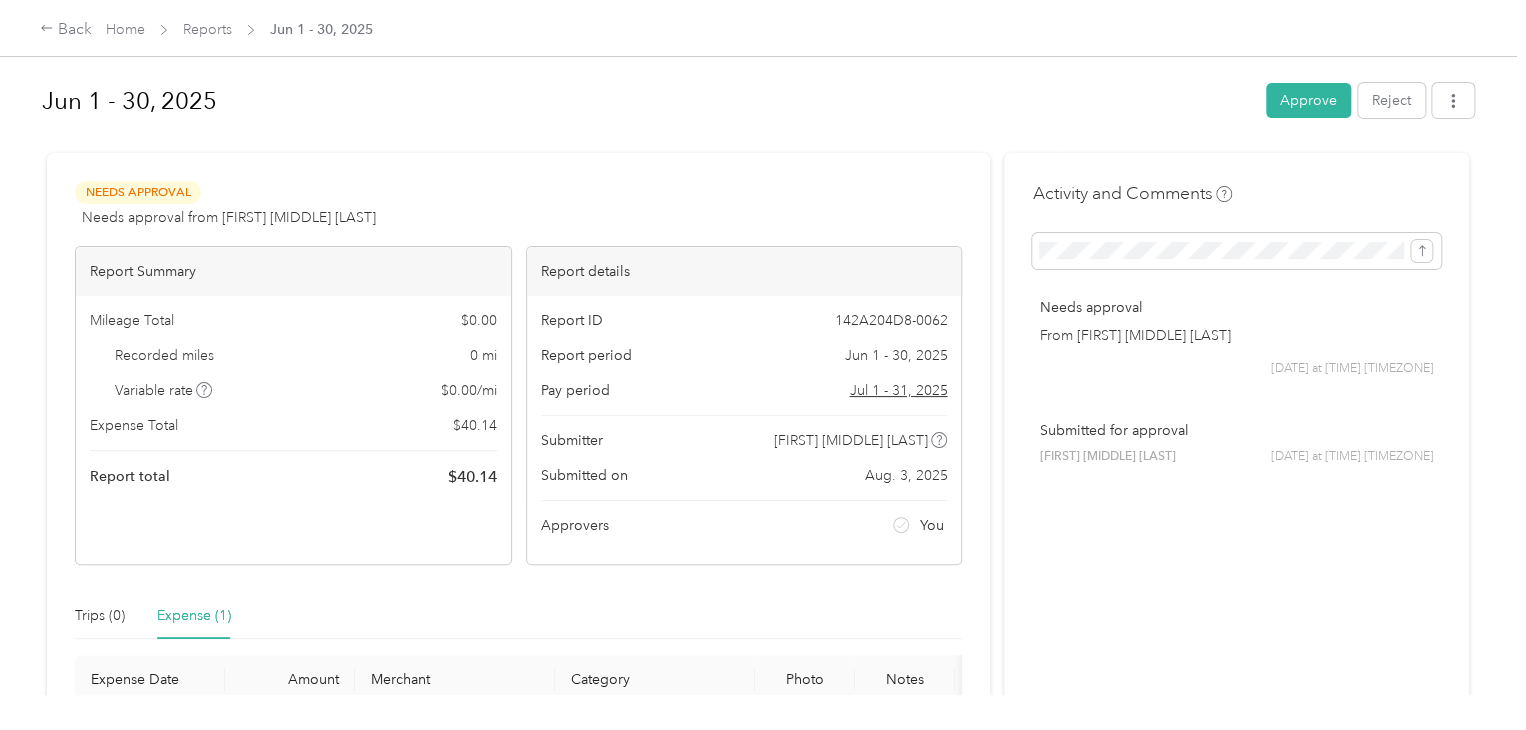 scroll, scrollTop: 0, scrollLeft: 0, axis: both 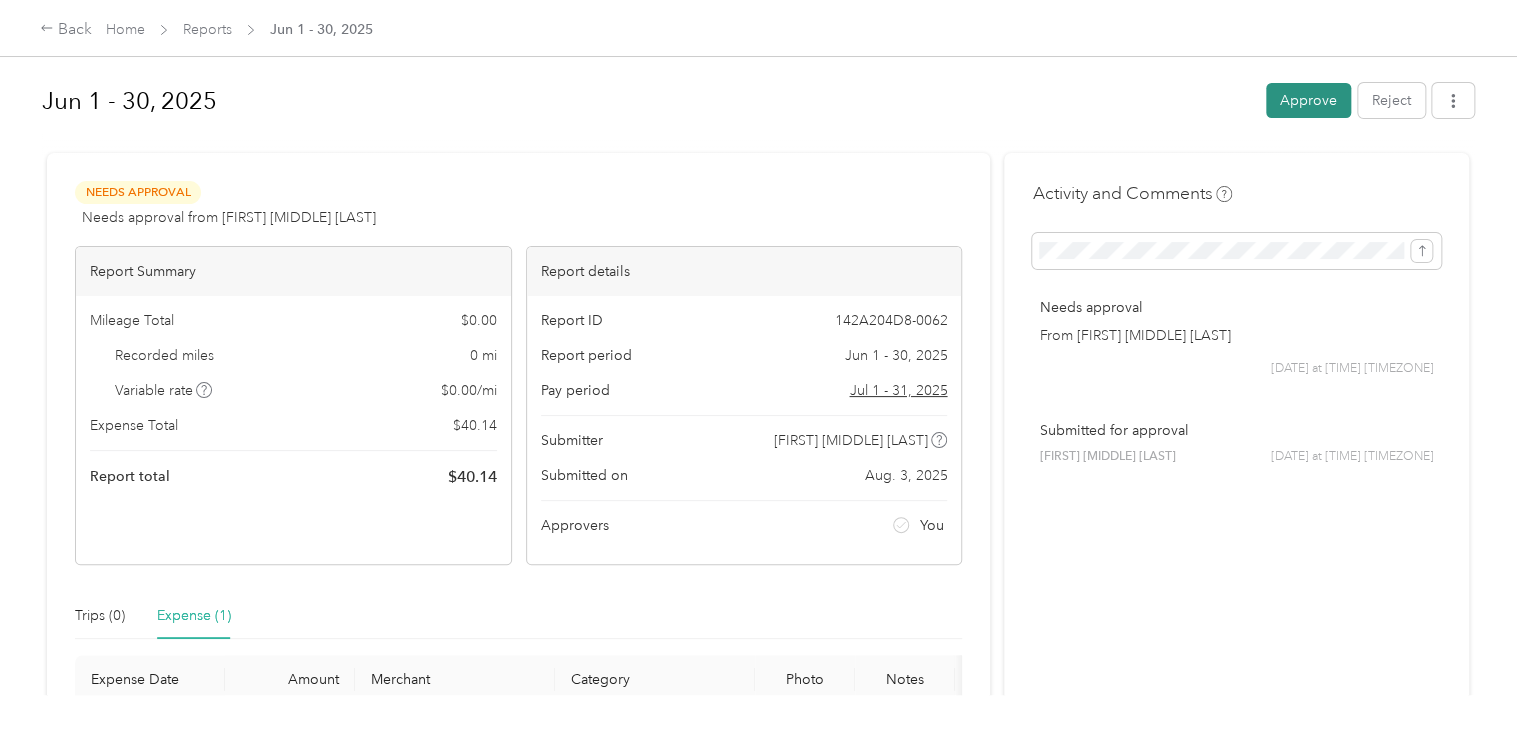 click on "Approve" at bounding box center [1308, 100] 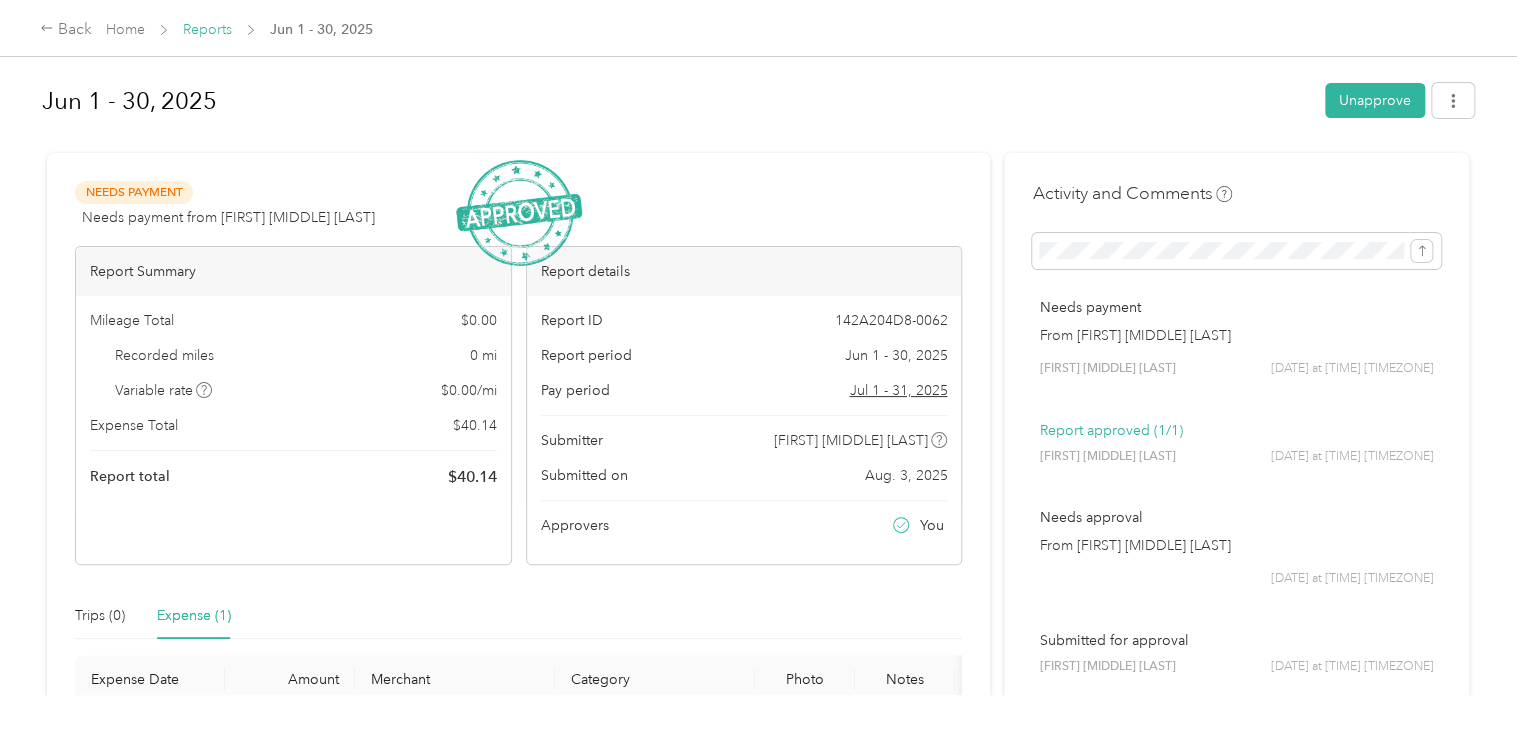 click on "Reports" at bounding box center [207, 29] 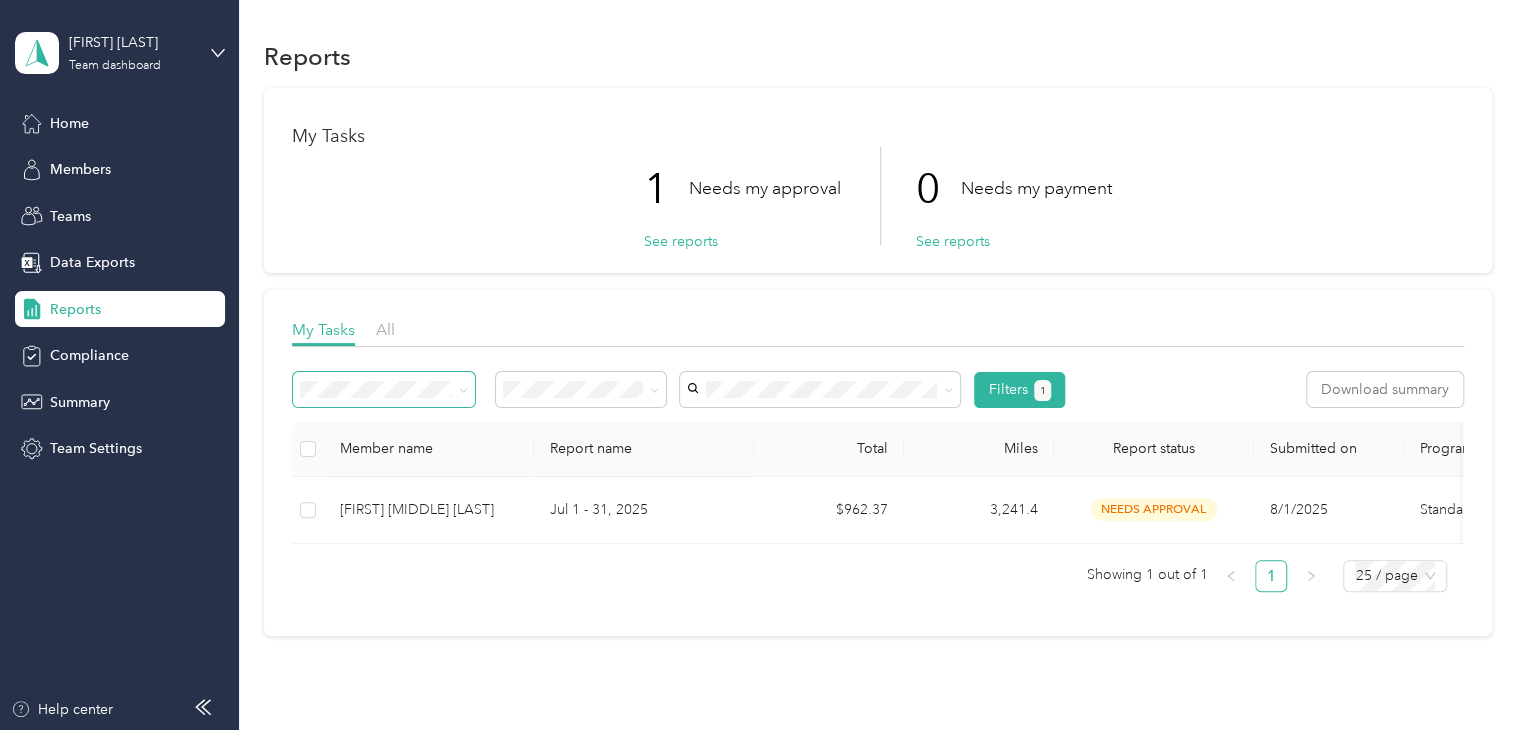 scroll, scrollTop: 127, scrollLeft: 0, axis: vertical 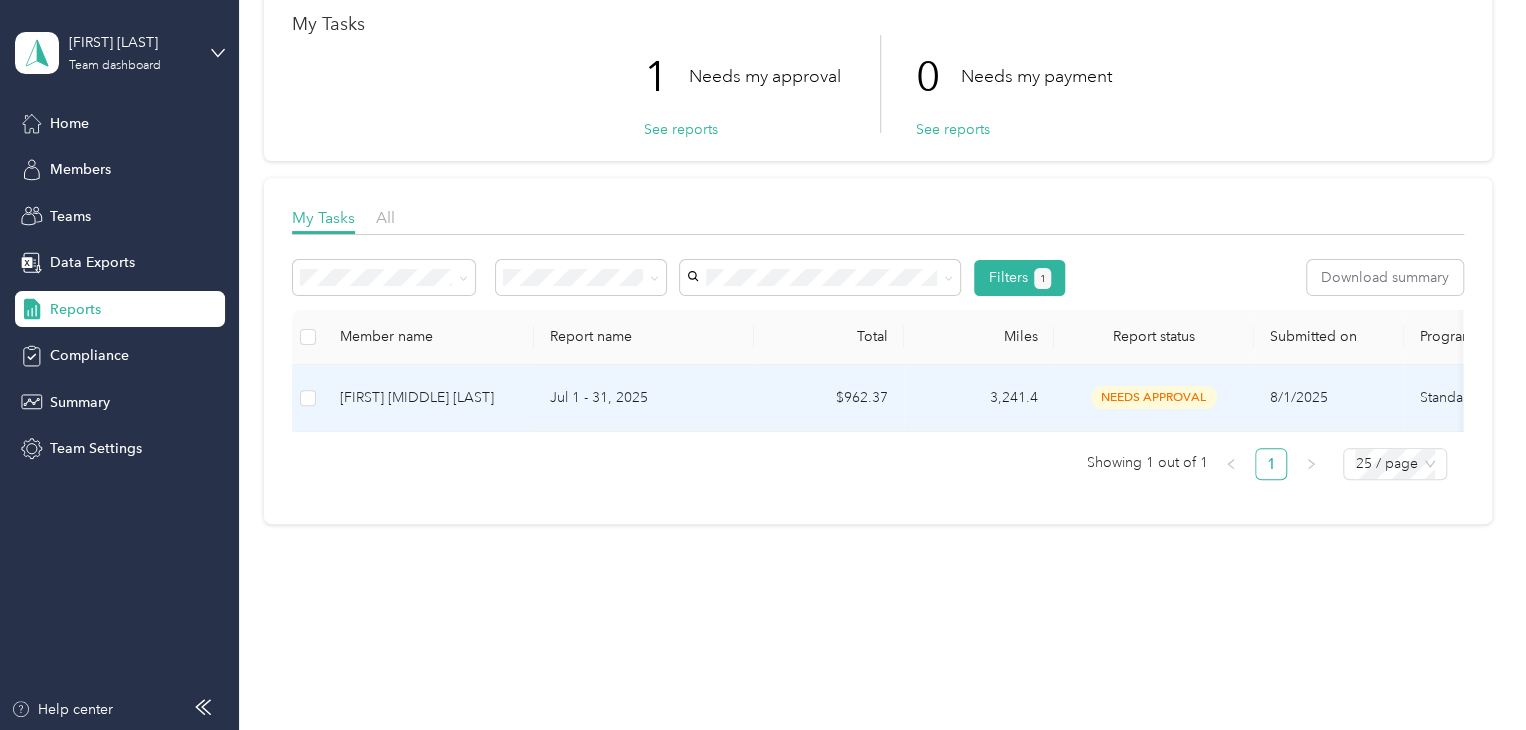 click on "[FIRST] [MIDDLE] [LAST]" at bounding box center [429, 398] 